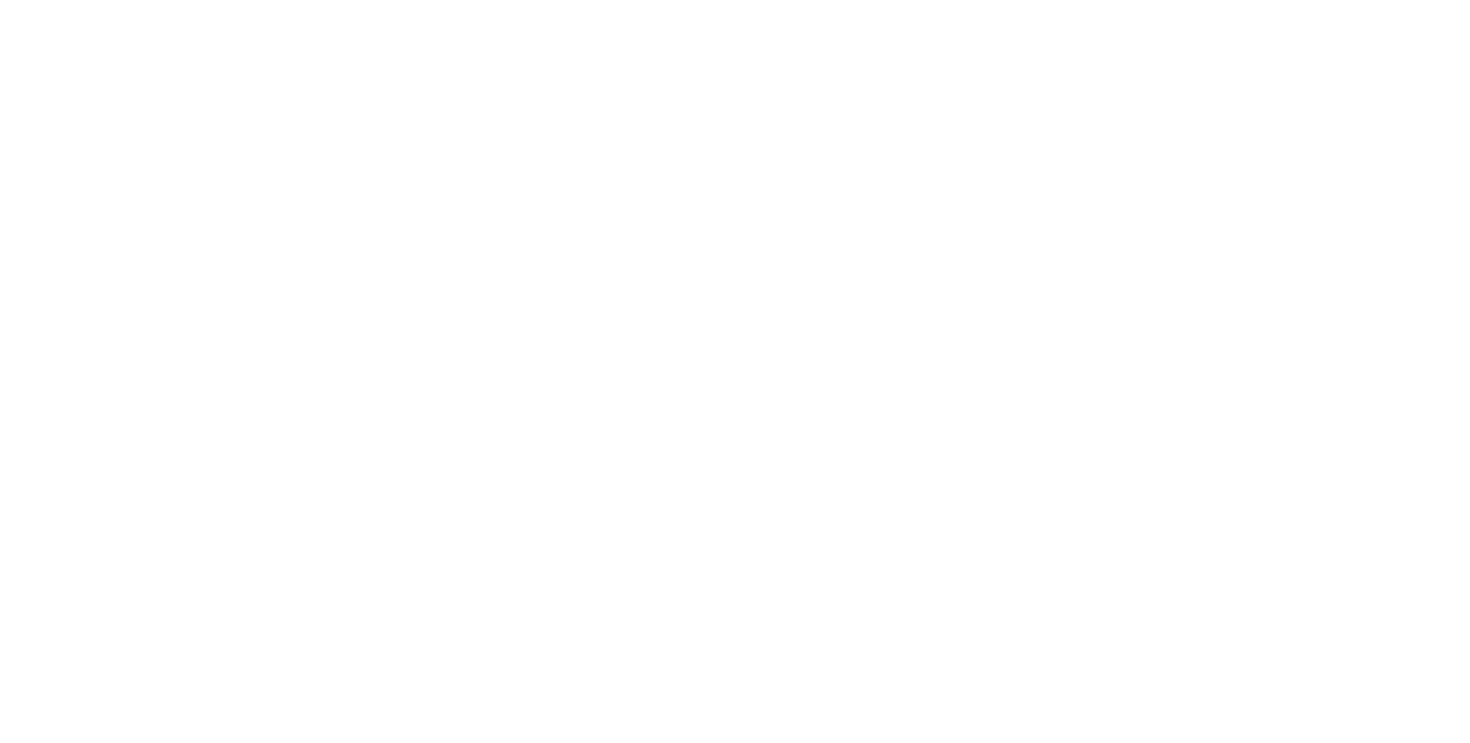 scroll, scrollTop: 0, scrollLeft: 0, axis: both 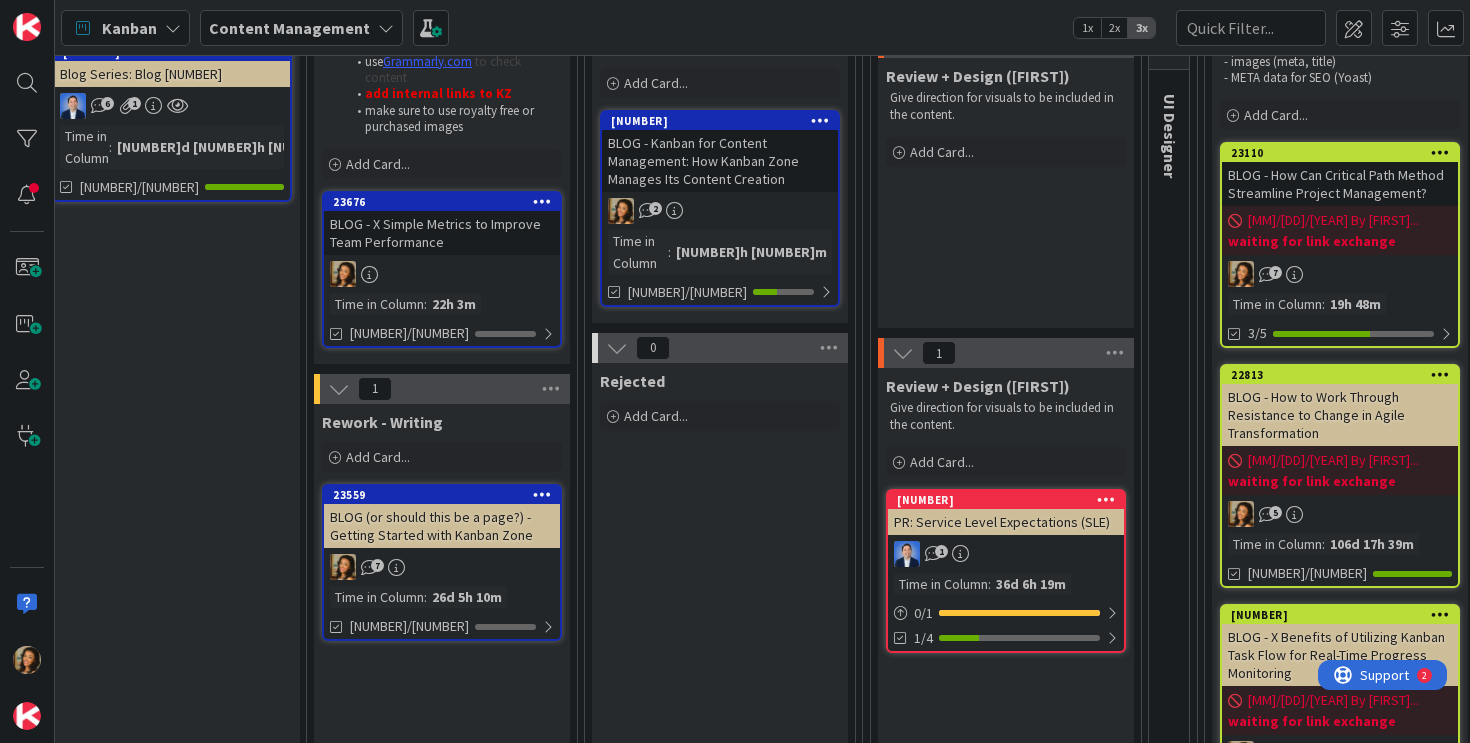 click on "BLOG - X Simple Metrics to Improve Team Performance" at bounding box center (442, 233) 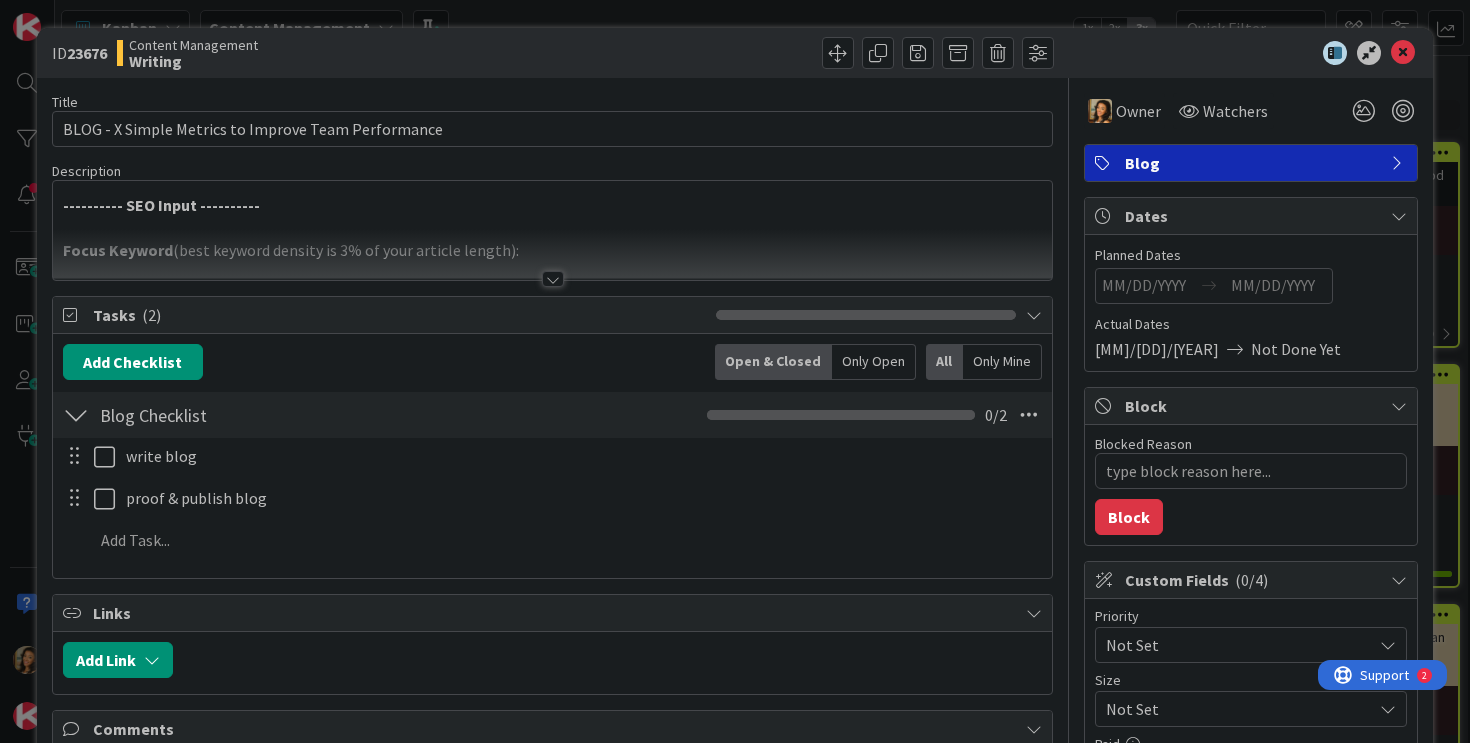 scroll, scrollTop: 0, scrollLeft: 0, axis: both 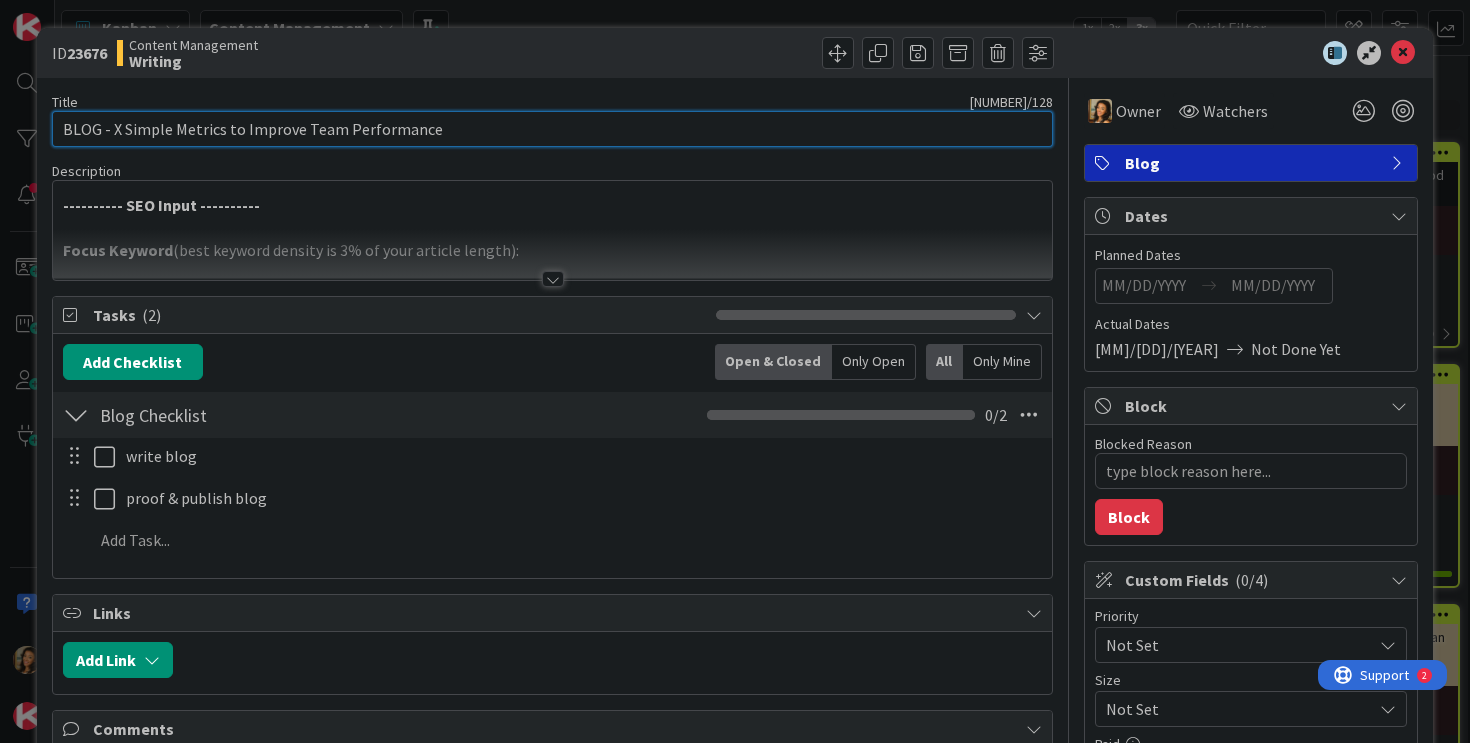 drag, startPoint x: 459, startPoint y: 132, endPoint x: 112, endPoint y: 135, distance: 347.01297 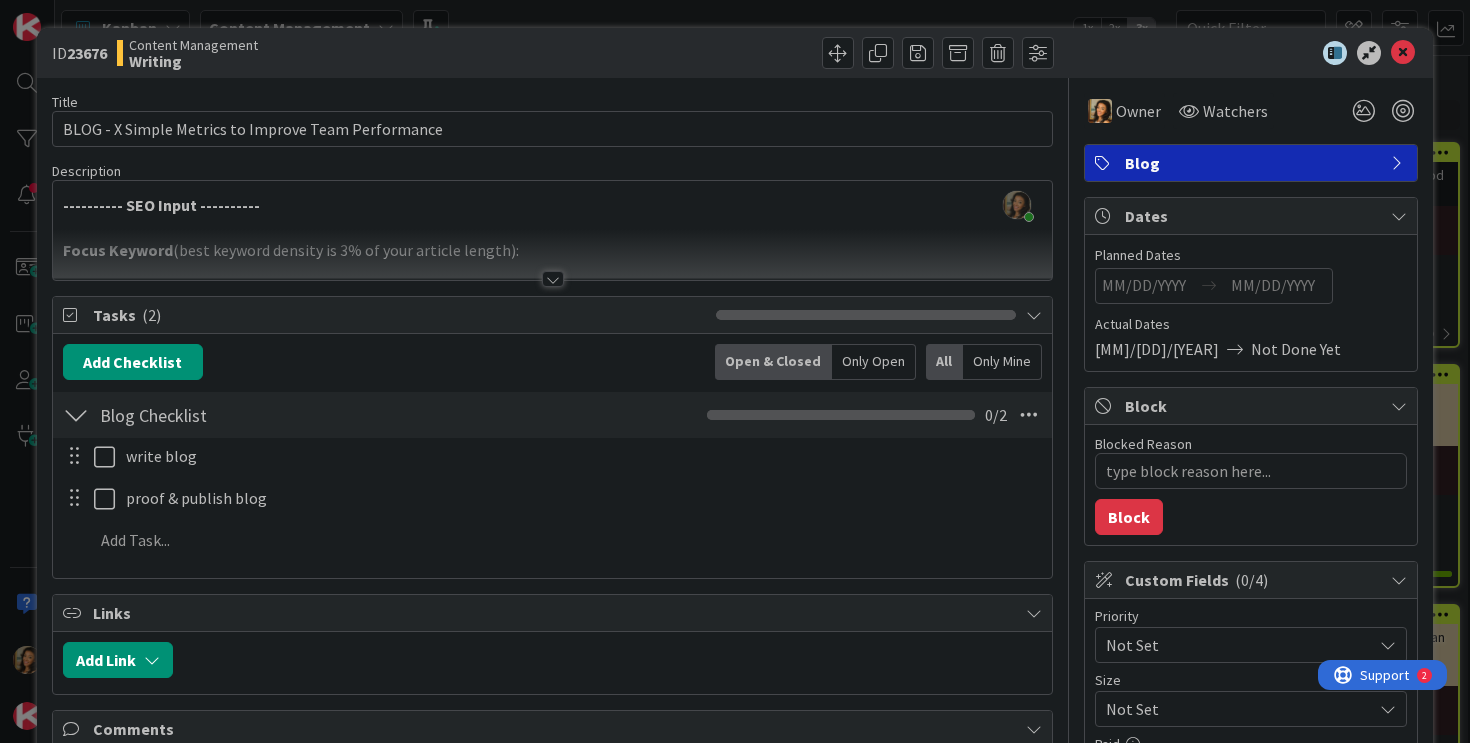 click on "ID 23676 Content Management Writing Title 51 / 128 BLOG - X Simple Metrics to Improve Team Performance Description [FIRST] [LAST] just joined ---------- SEO Input ---------- Focus Keyword (best keyword density is 3% of your article length): Longtail Keywords and LSI (these keywords should be used in Headings H1, H2, H3): Call To Action (include a subtle call to action to try Kanban Zone (link to homepage). This can be positioned in the middle or end of the article) Recommended Text Length : 1000-2000 words Sources (to be used as idea/inspiration for the article; don't link to these pages, we need our page to be better ): Title & Meta-description (If you need help writing the SEO title & meta-description, please add a task in the Blog Checklist and assign it to Ivana) Page URL (to be added after the blog is published): Owner Watchers Blog Tasks ( 2 ) Add Checklist Open & Closed Only Open All Only Mine Blog Checklist Checklist Name 14 / 64 Blog Checklist 0 / 2 write blog Update Cancel Update Cancel" at bounding box center [735, 371] 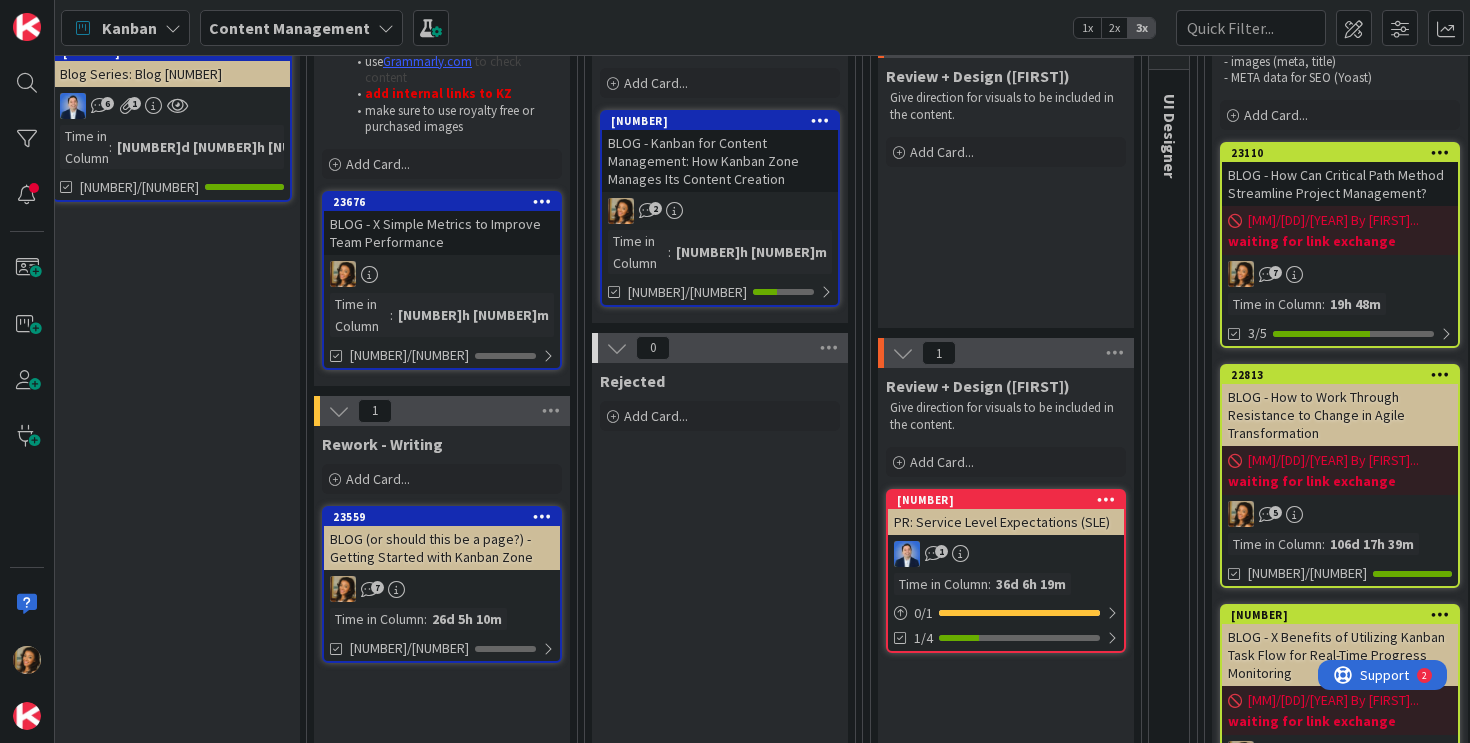 scroll, scrollTop: 0, scrollLeft: 0, axis: both 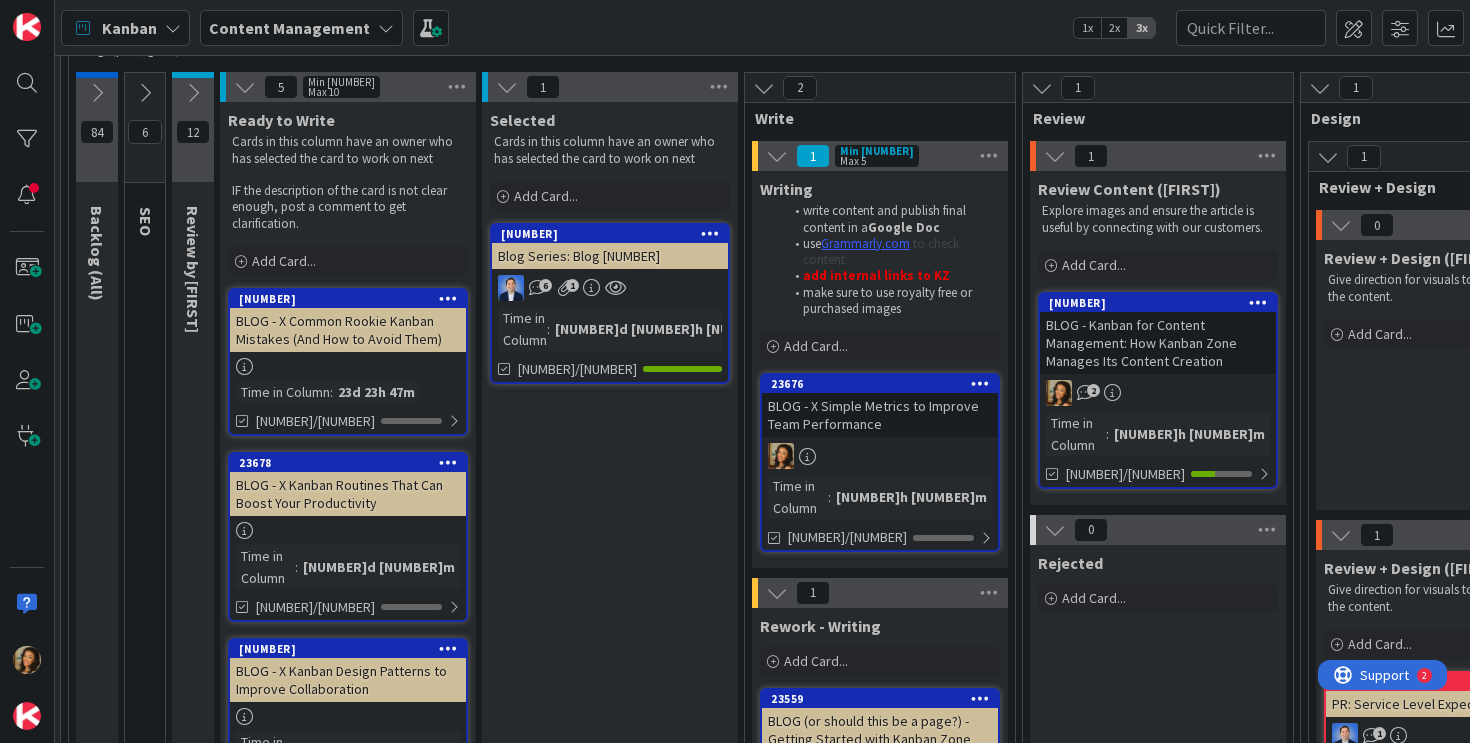 click on "BLOG - X Common Rookie Kanban Mistakes (And How to Avoid Them)" at bounding box center [348, 330] 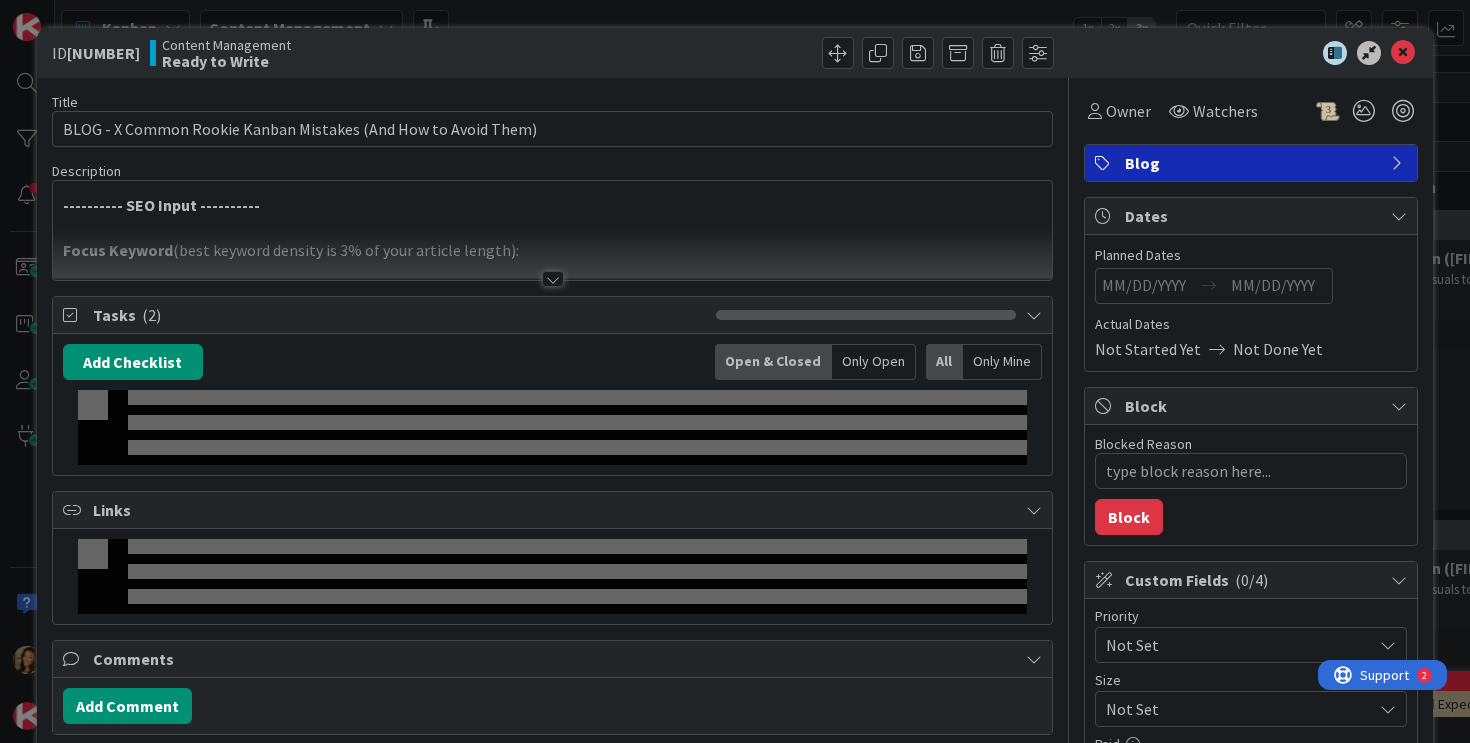 scroll, scrollTop: 0, scrollLeft: 0, axis: both 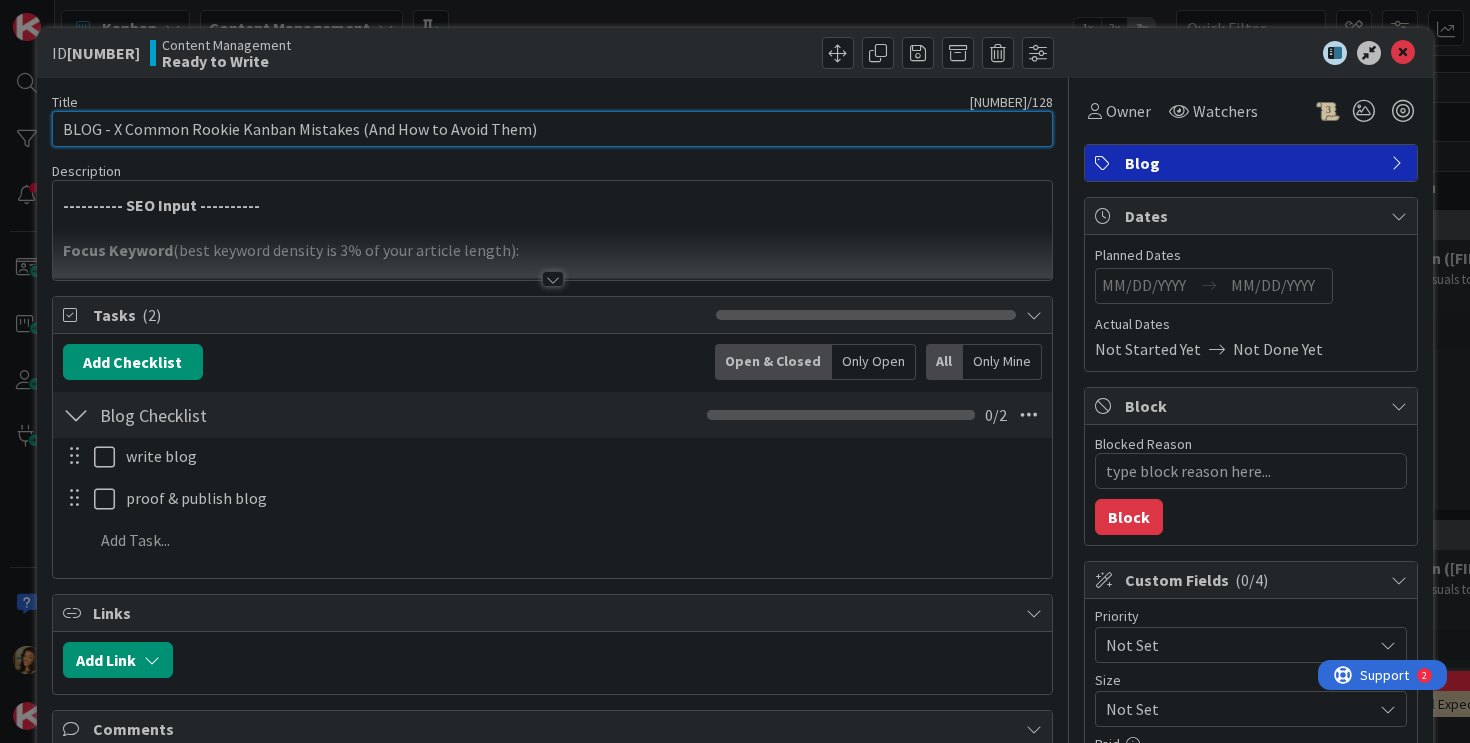 click on "BLOG - X Common Rookie Kanban Mistakes (And How to Avoid Them)" at bounding box center [553, 129] 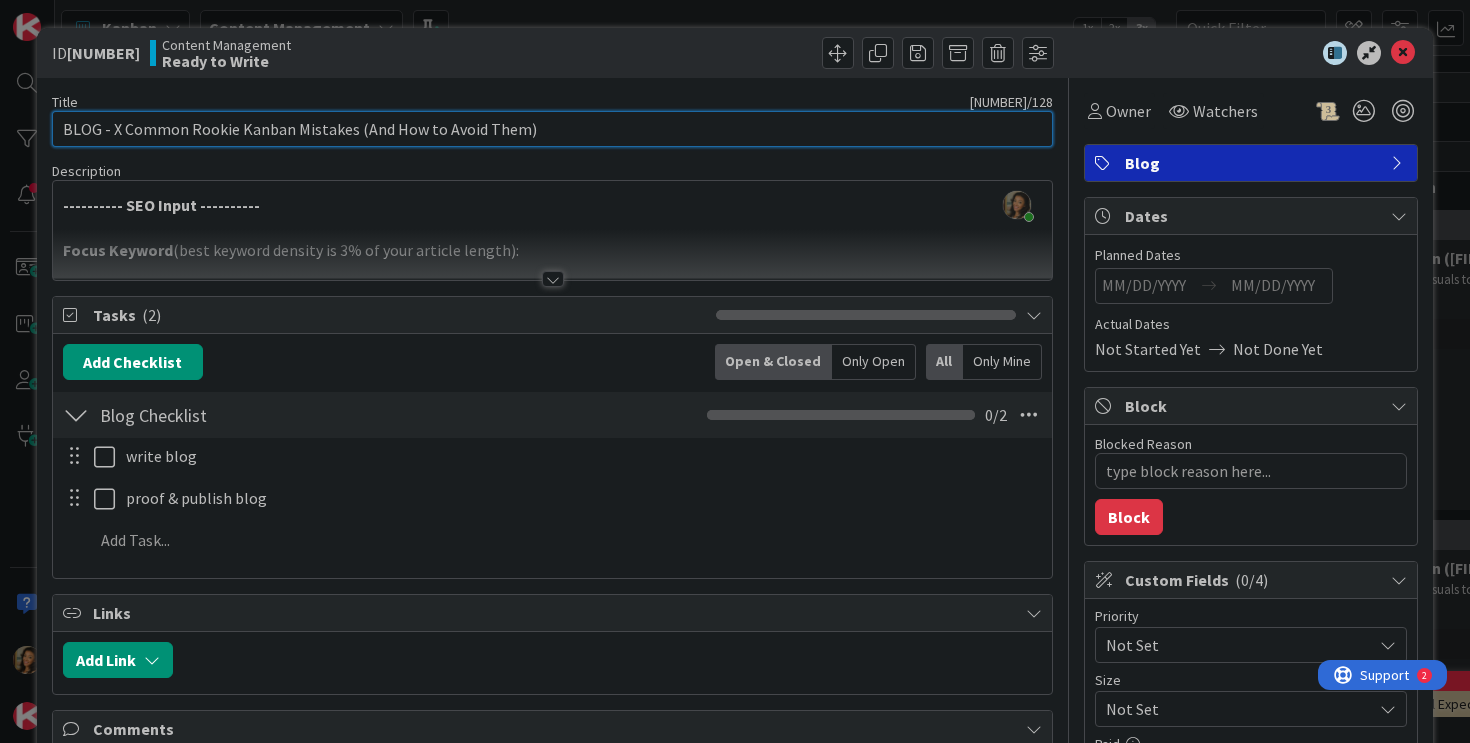 click on "BLOG - X Common Rookie Kanban Mistakes (And How to Avoid Them)" at bounding box center [553, 129] 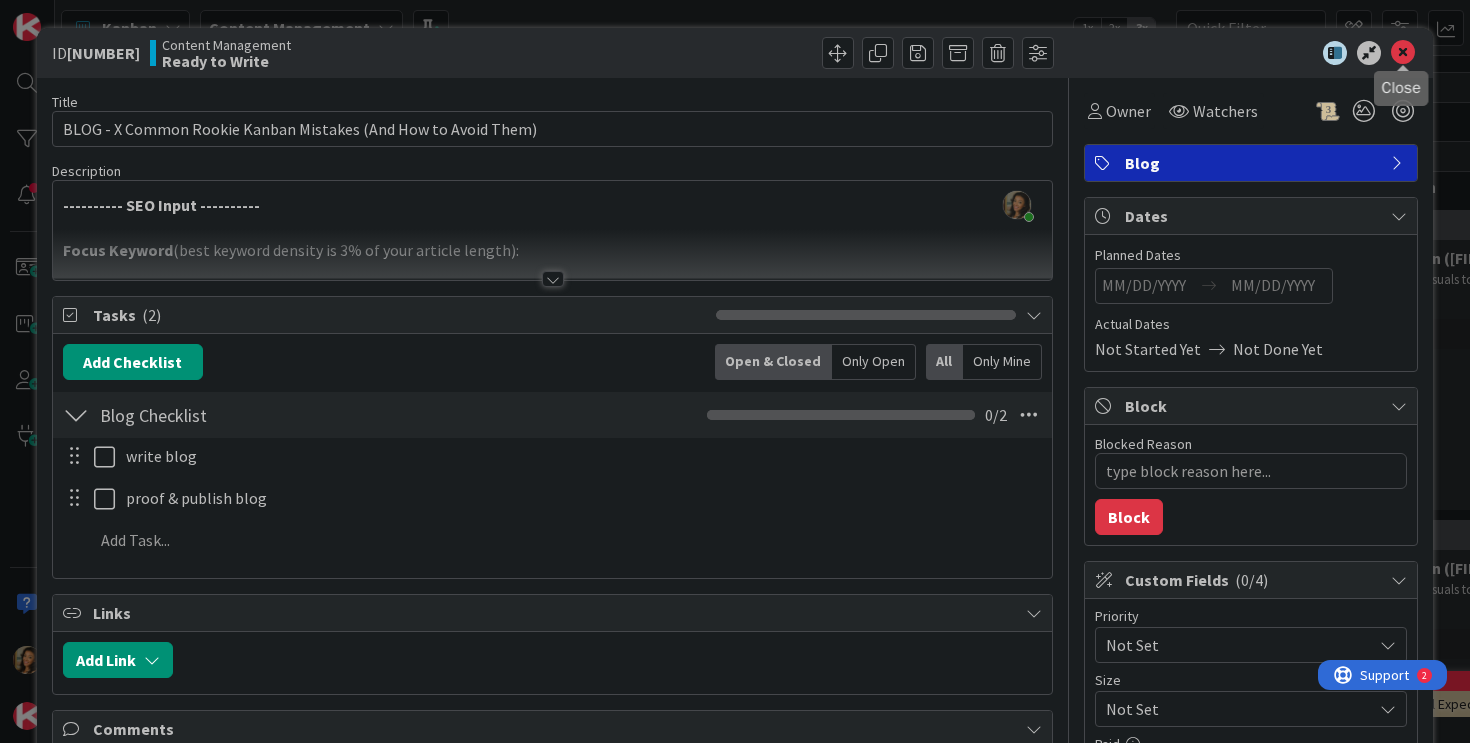 click at bounding box center [1403, 53] 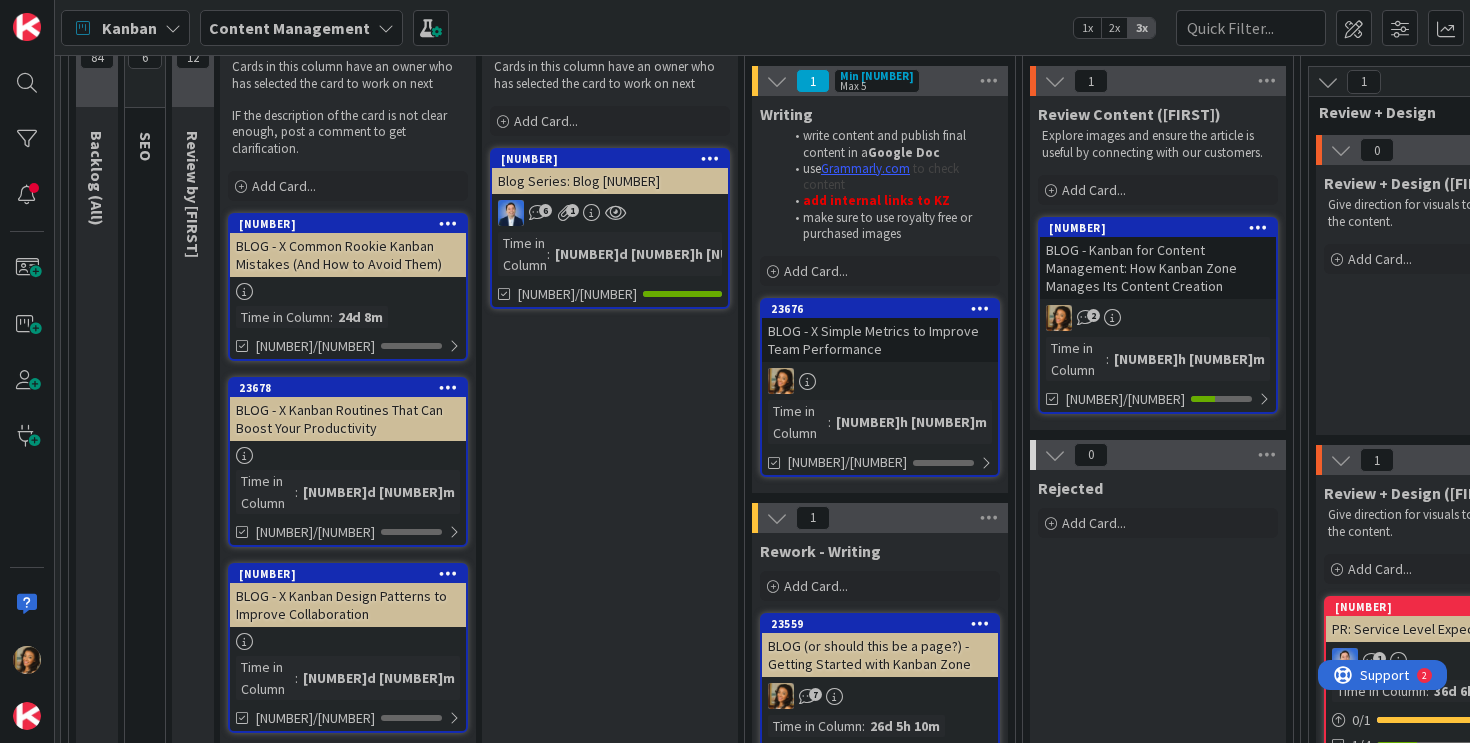 scroll, scrollTop: 349, scrollLeft: 280, axis: both 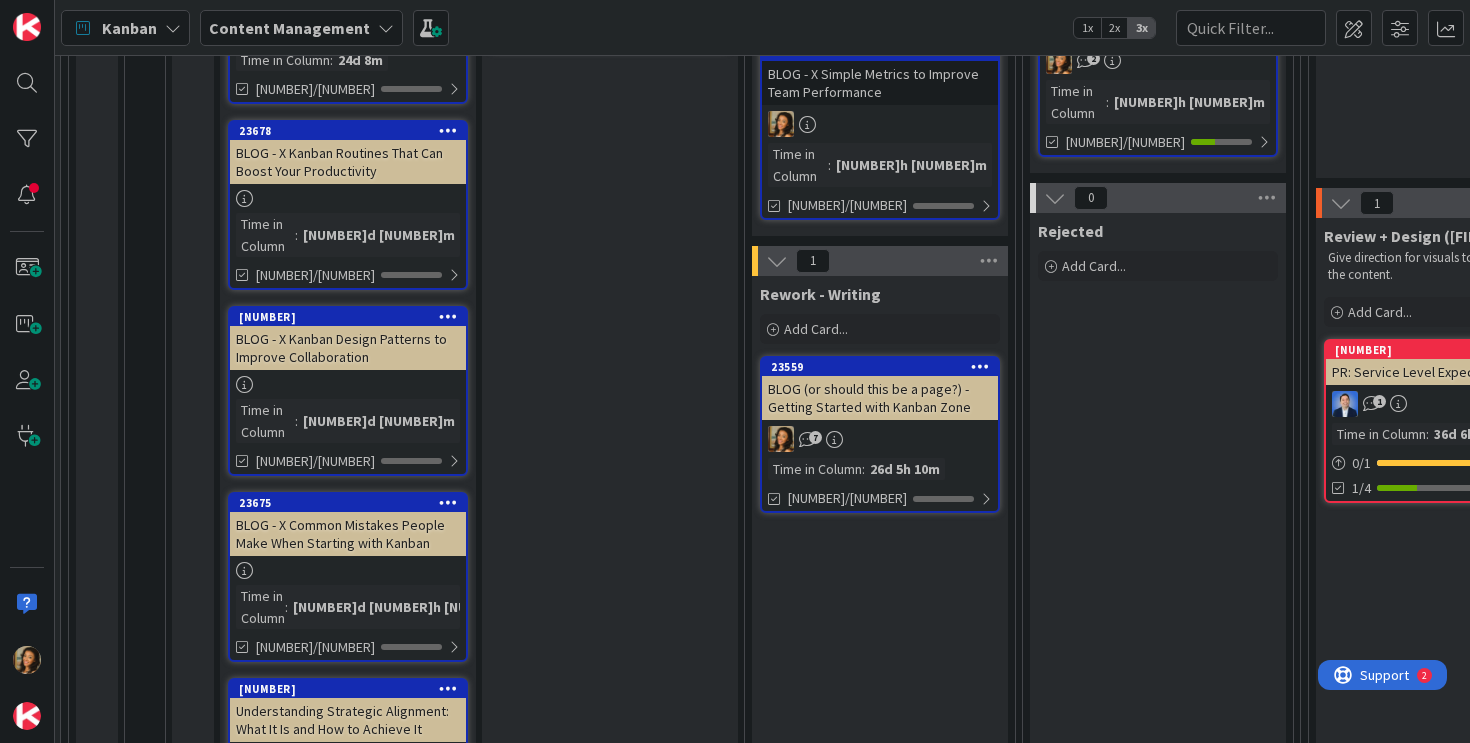 click at bounding box center [348, 198] 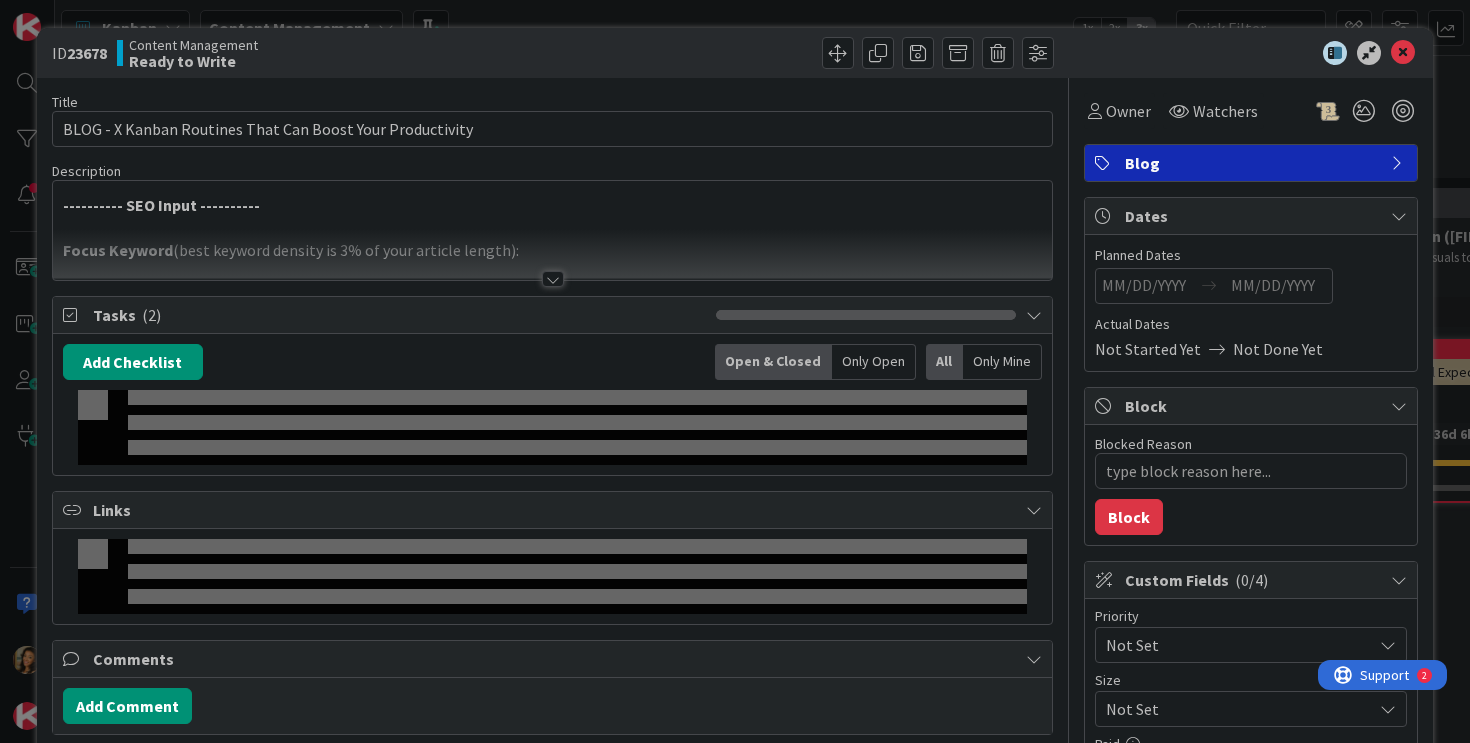 scroll, scrollTop: 0, scrollLeft: 0, axis: both 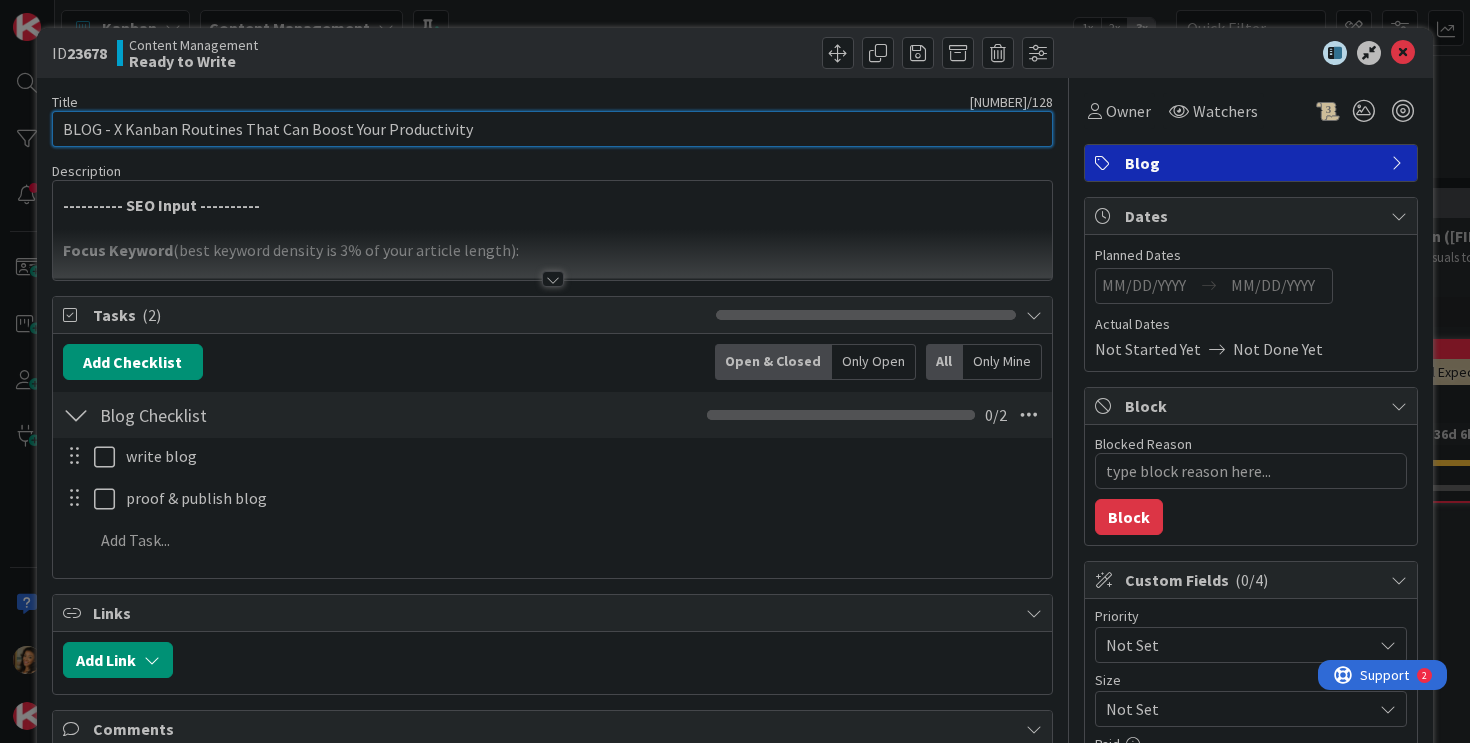 click on "BLOG - X Kanban Routines That Can Boost Your Productivity" at bounding box center (553, 129) 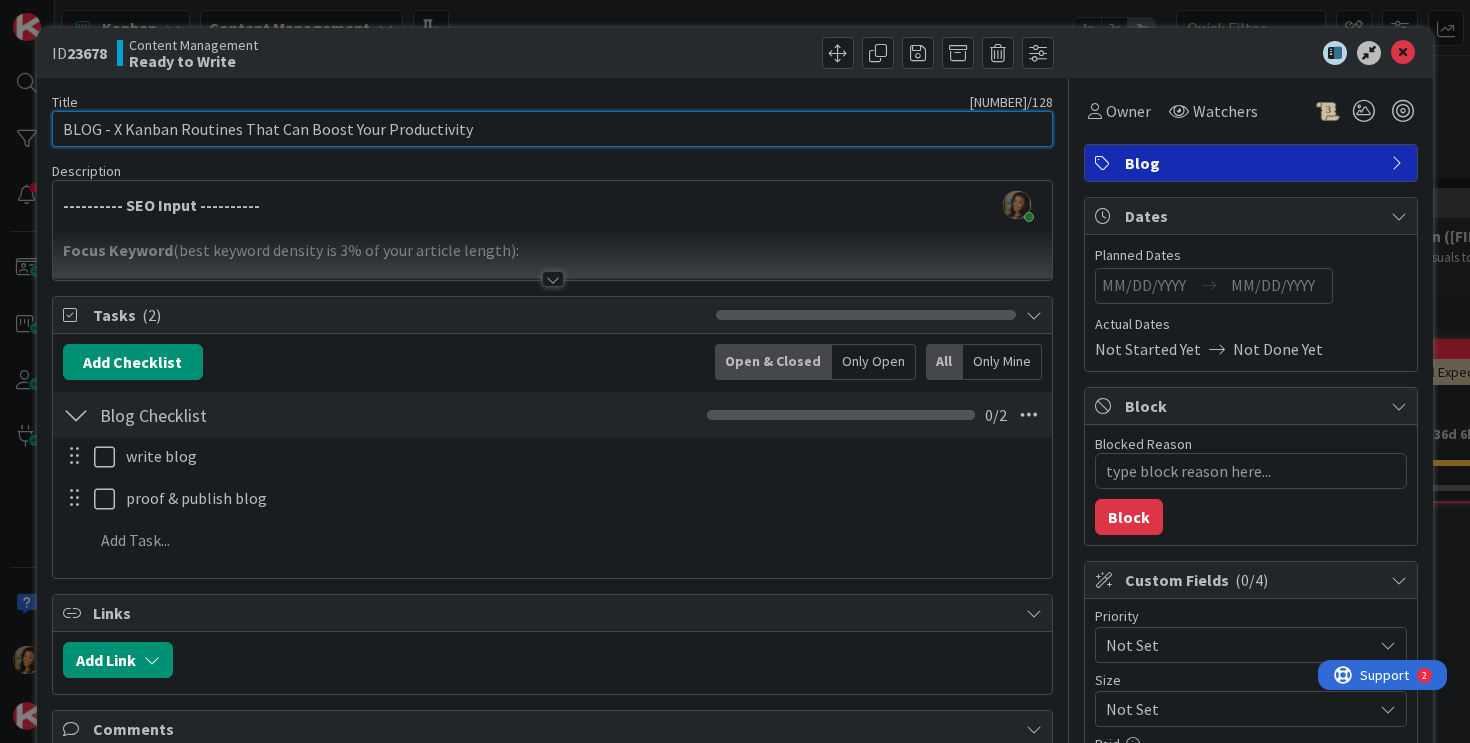 click on "BLOG - X Kanban Routines That Can Boost Your Productivity" at bounding box center (553, 129) 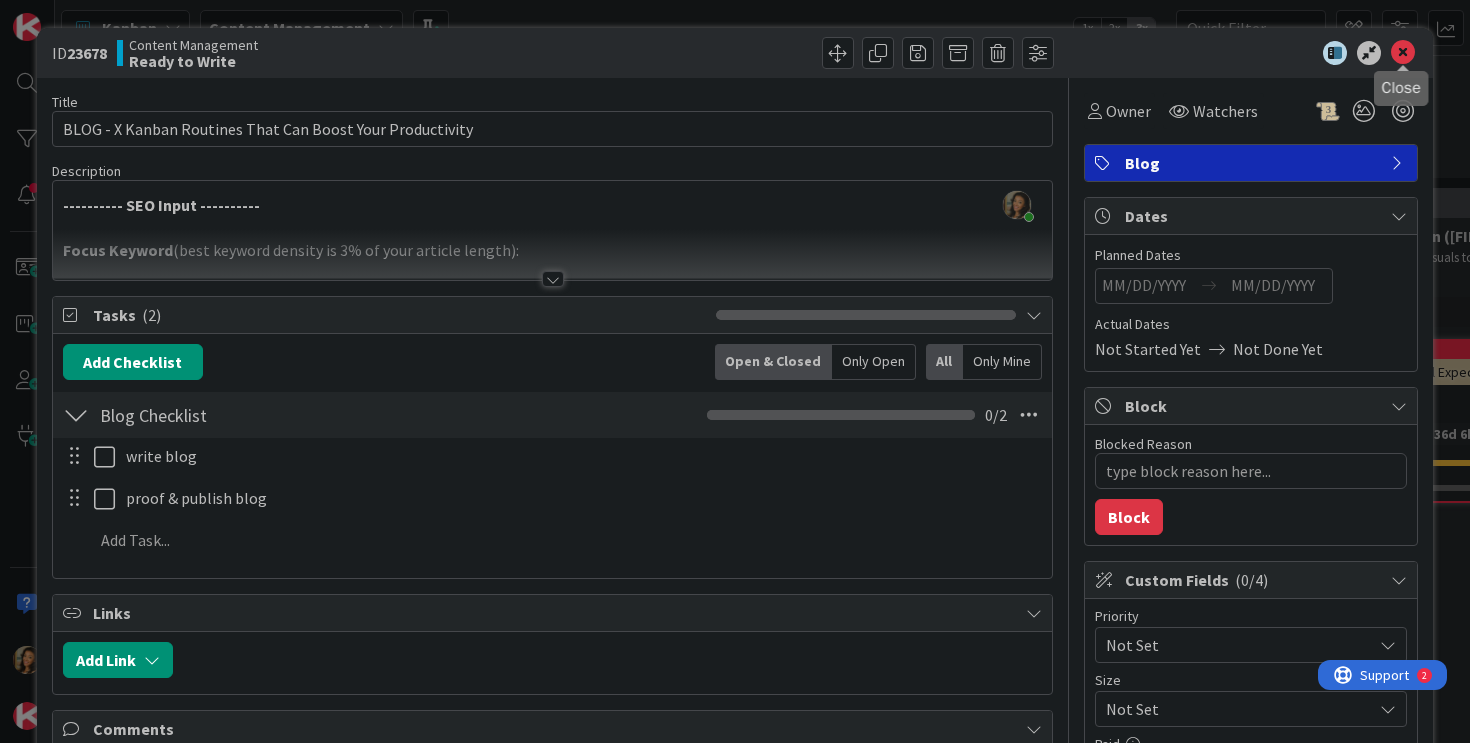 click at bounding box center [1403, 53] 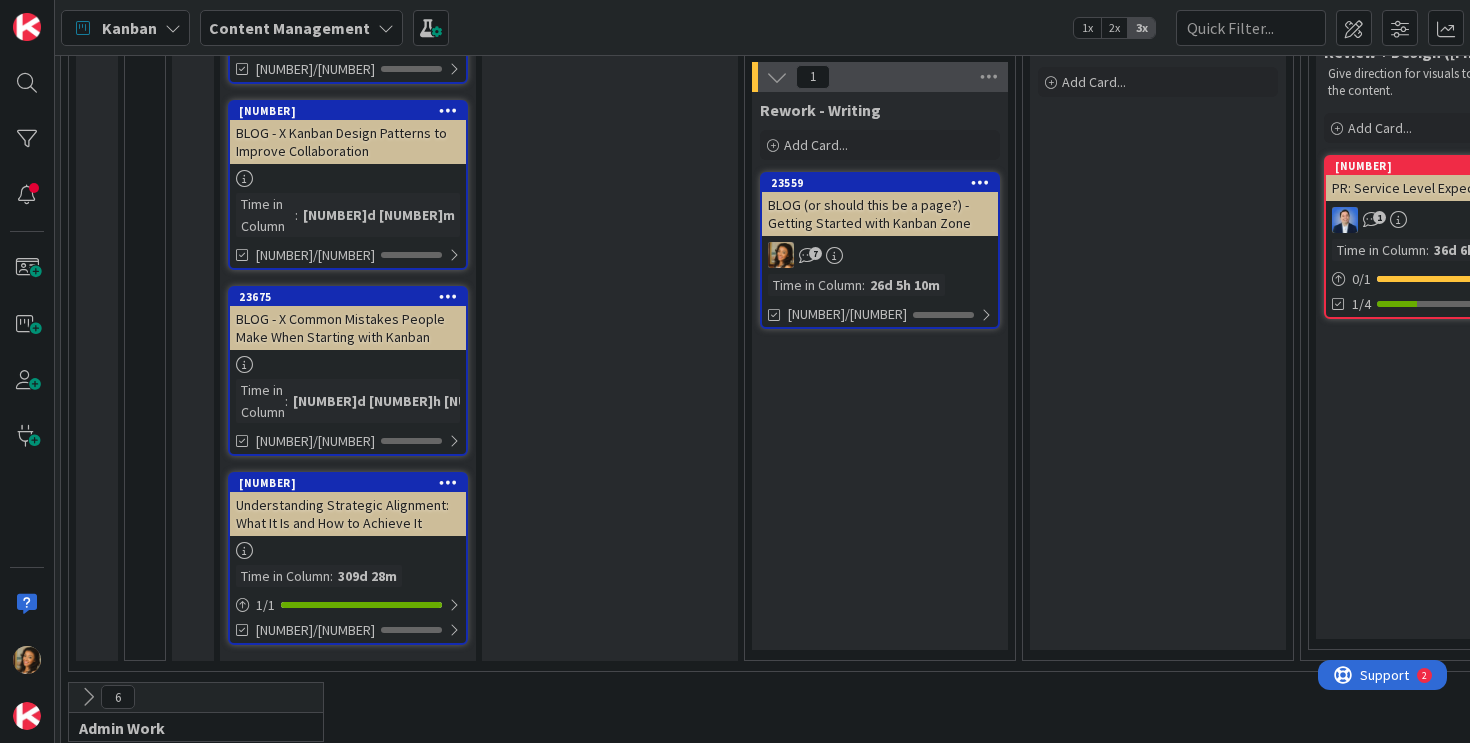 scroll, scrollTop: 669, scrollLeft: 280, axis: both 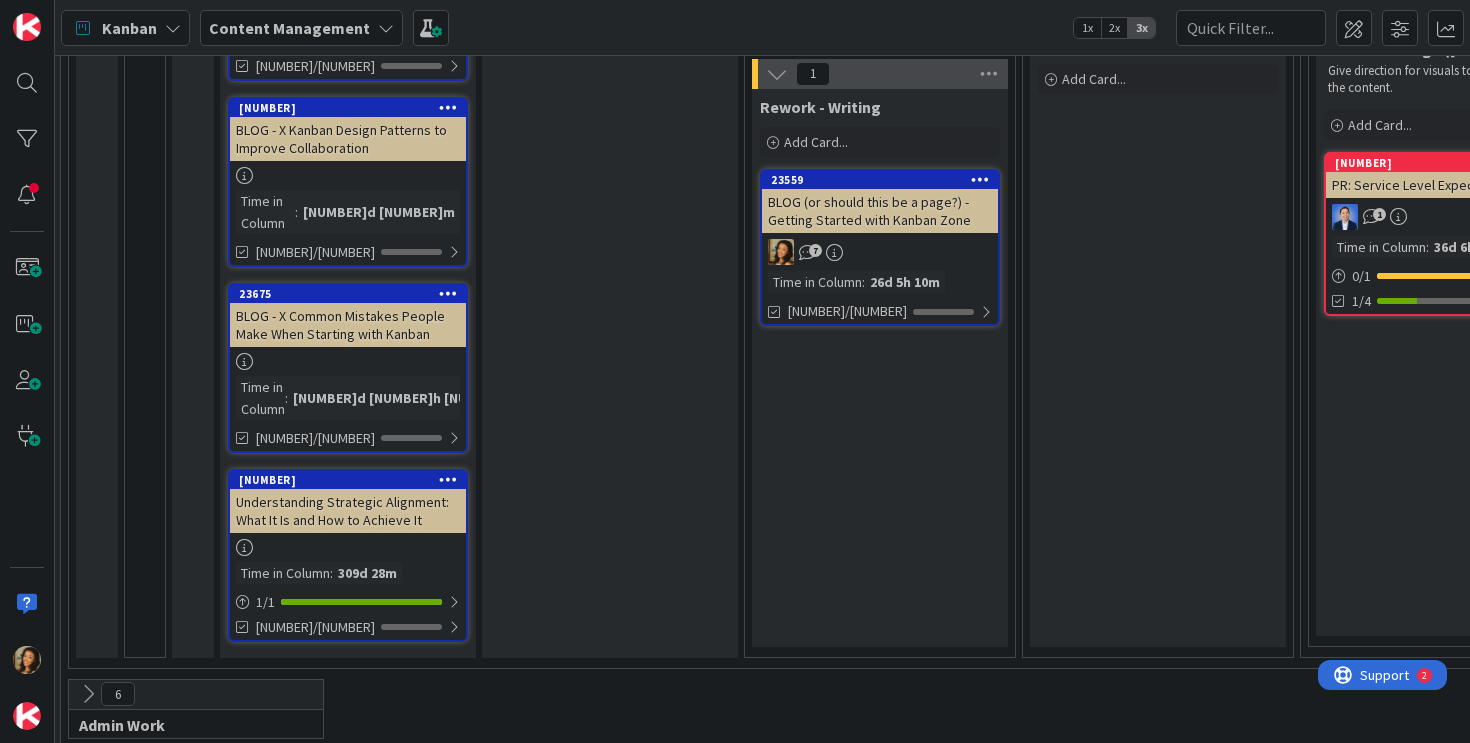 click on "BLOG - X Common Mistakes People Make When Starting with Kanban" at bounding box center (348, 325) 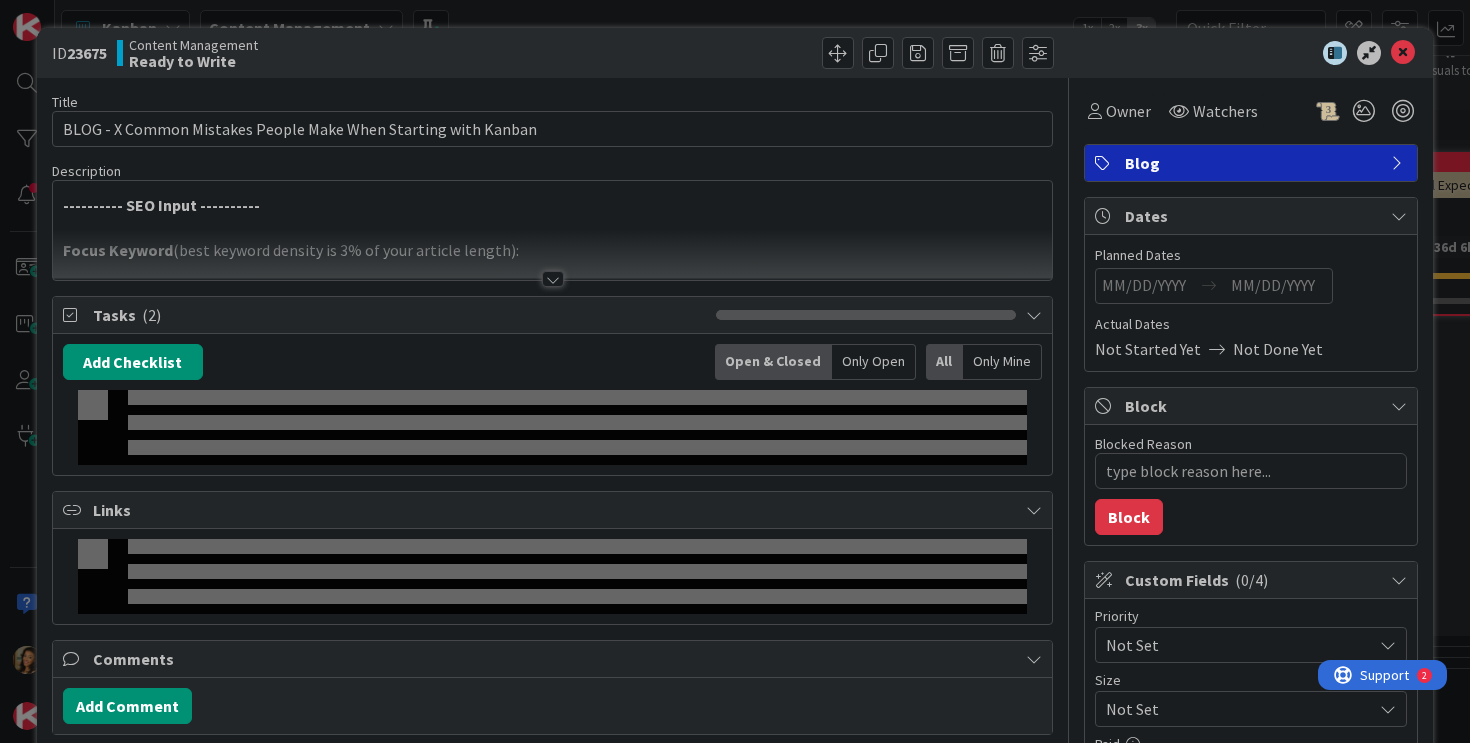 scroll, scrollTop: 0, scrollLeft: 0, axis: both 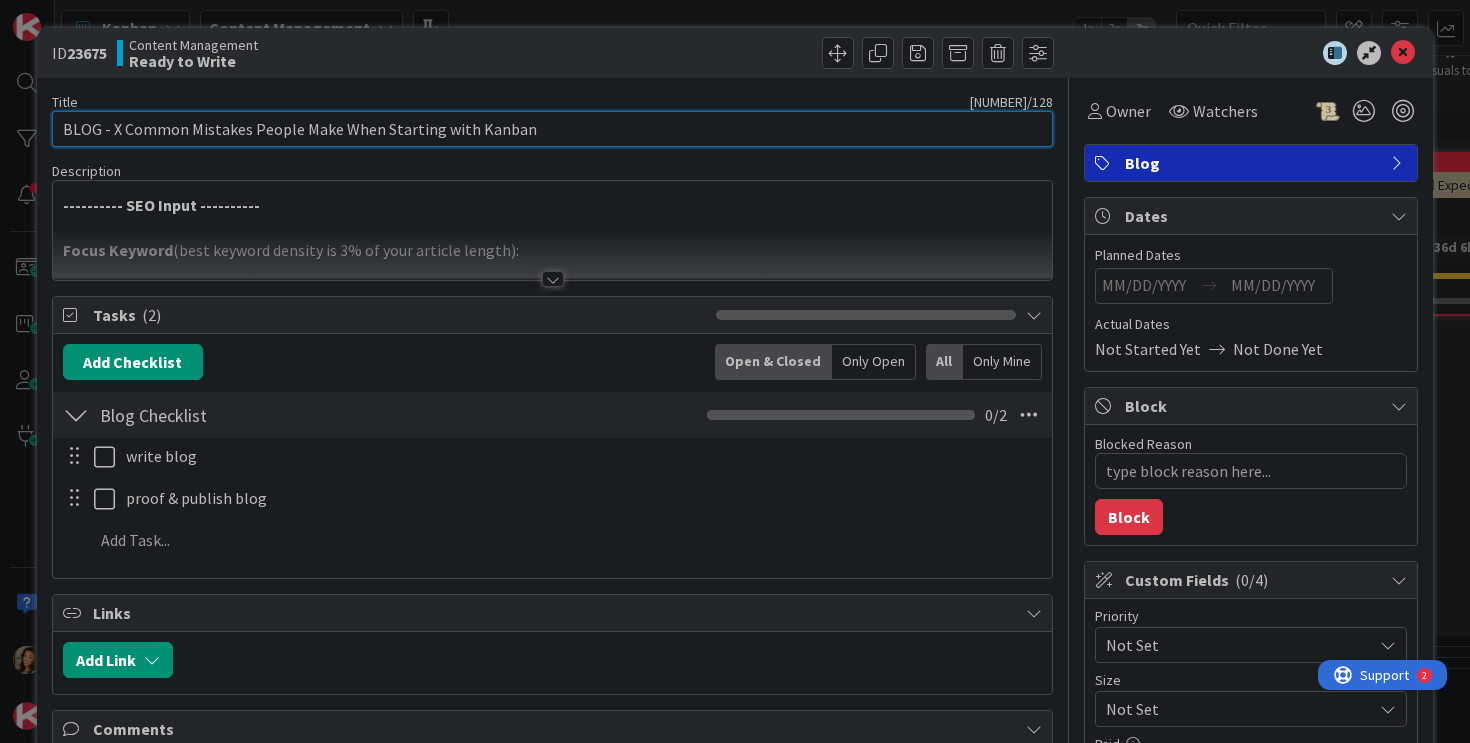 click on "BLOG - X Common Mistakes People Make When Starting with Kanban" at bounding box center (553, 129) 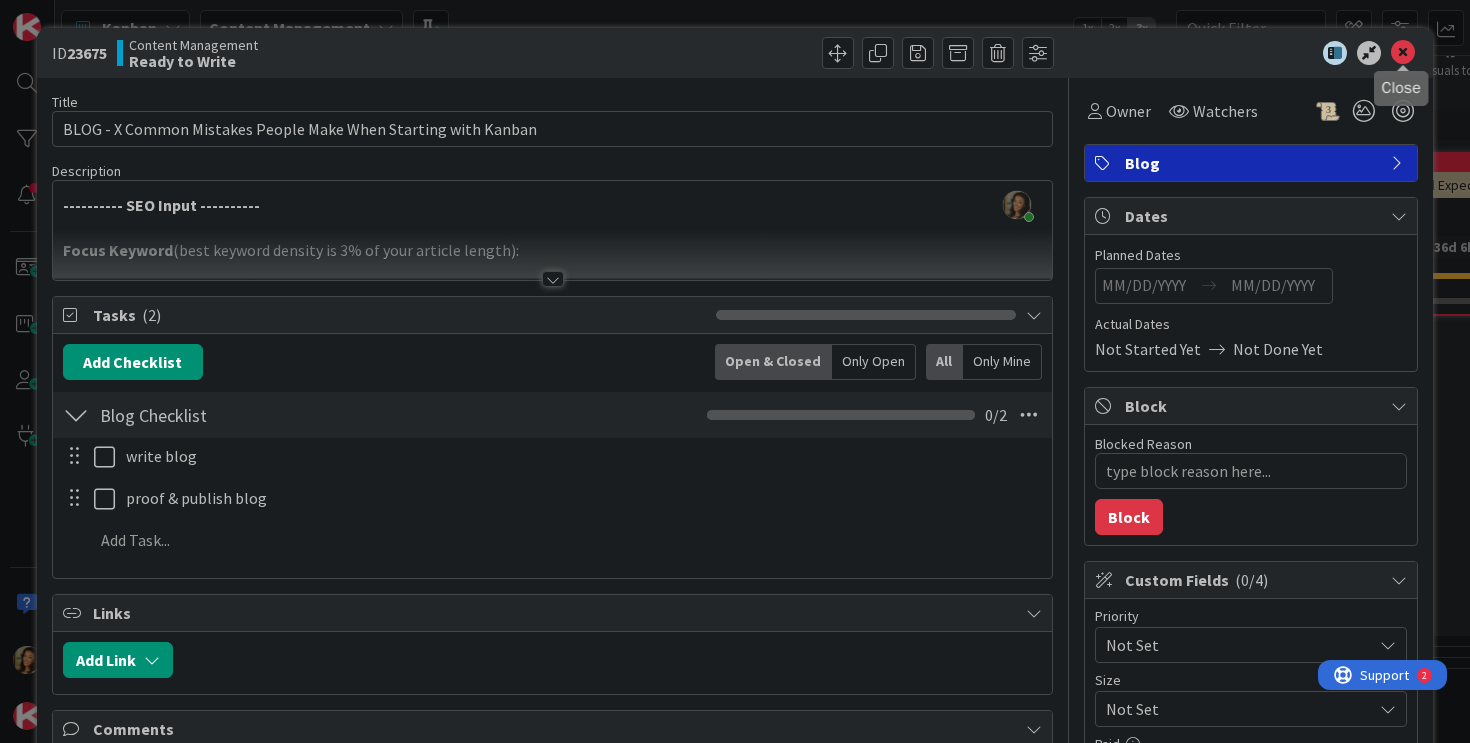 click at bounding box center [1403, 53] 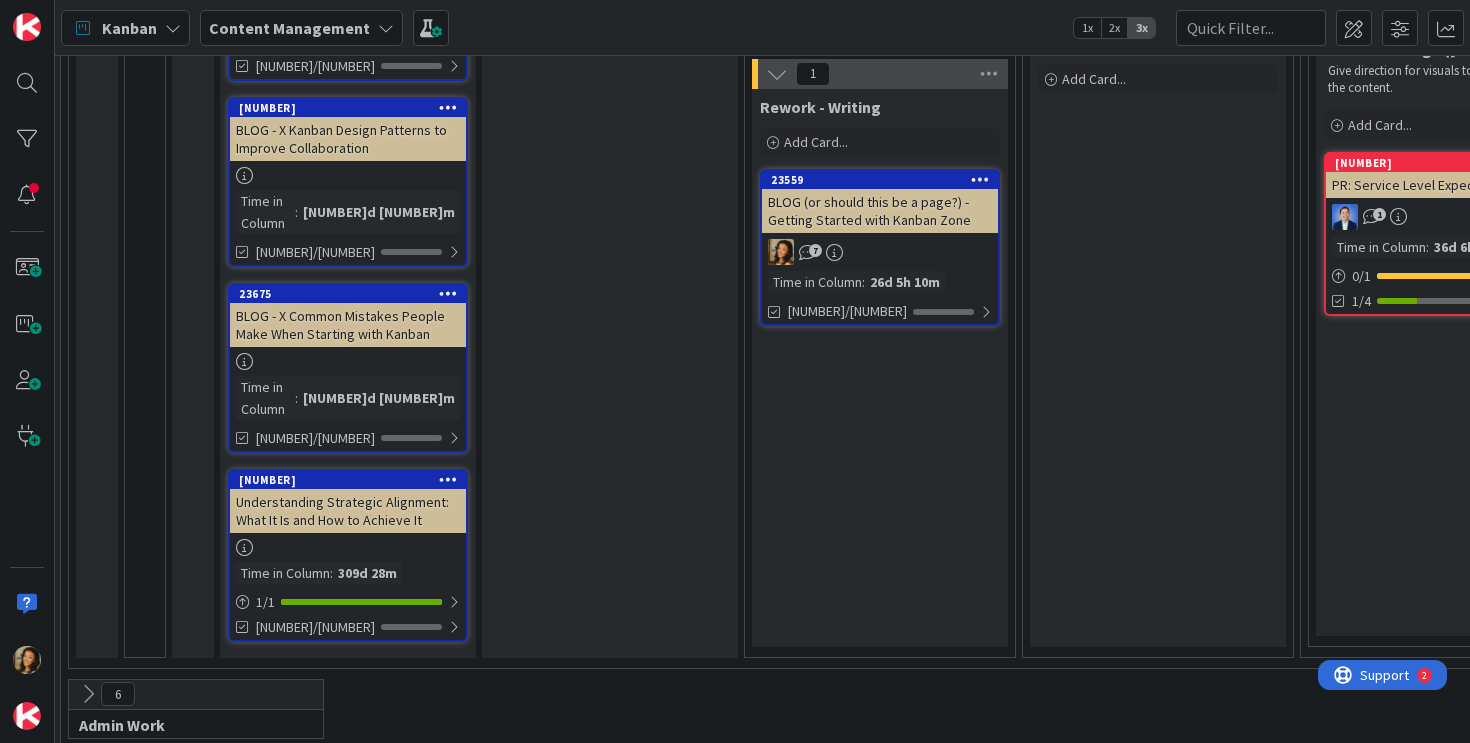 scroll, scrollTop: 0, scrollLeft: 0, axis: both 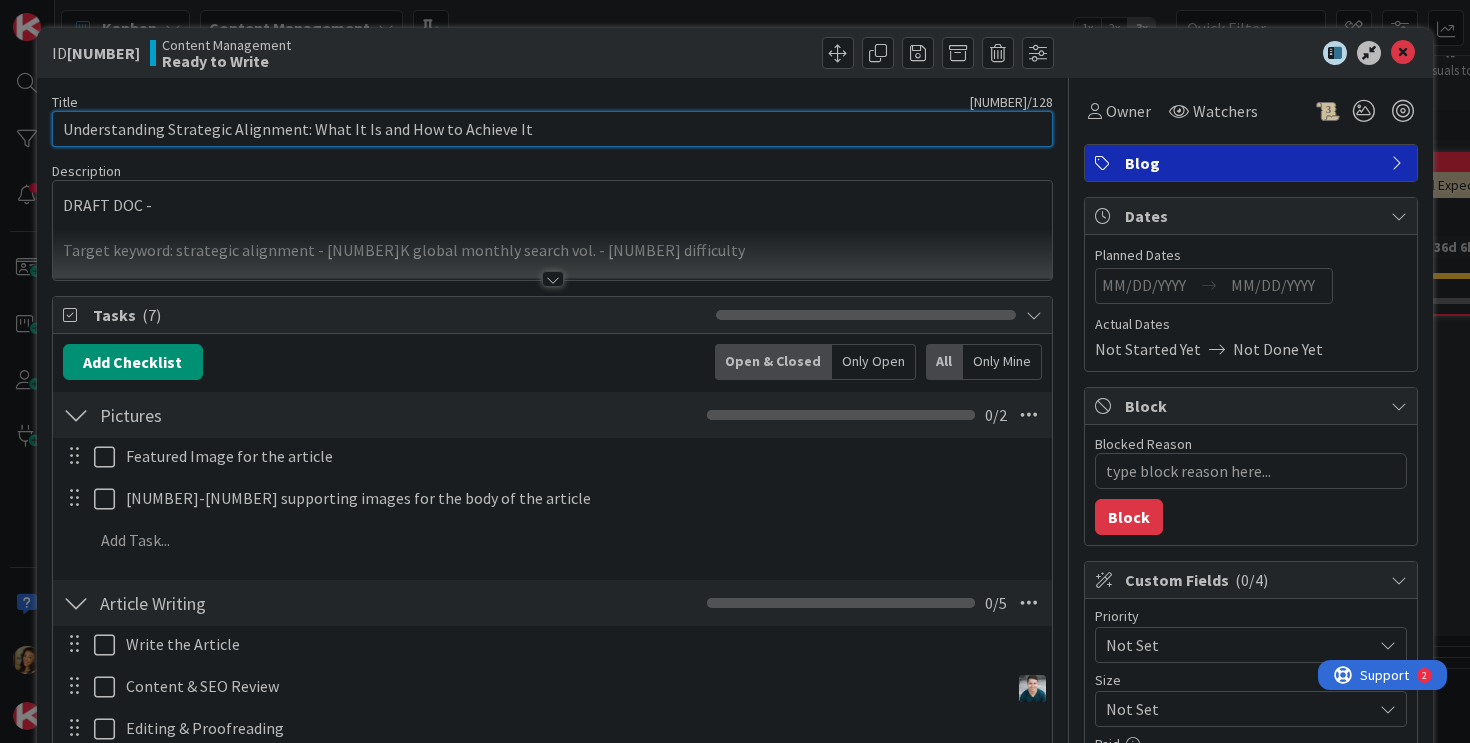 click on "Understanding Strategic Alignment: What It Is and How to Achieve It" at bounding box center (553, 129) 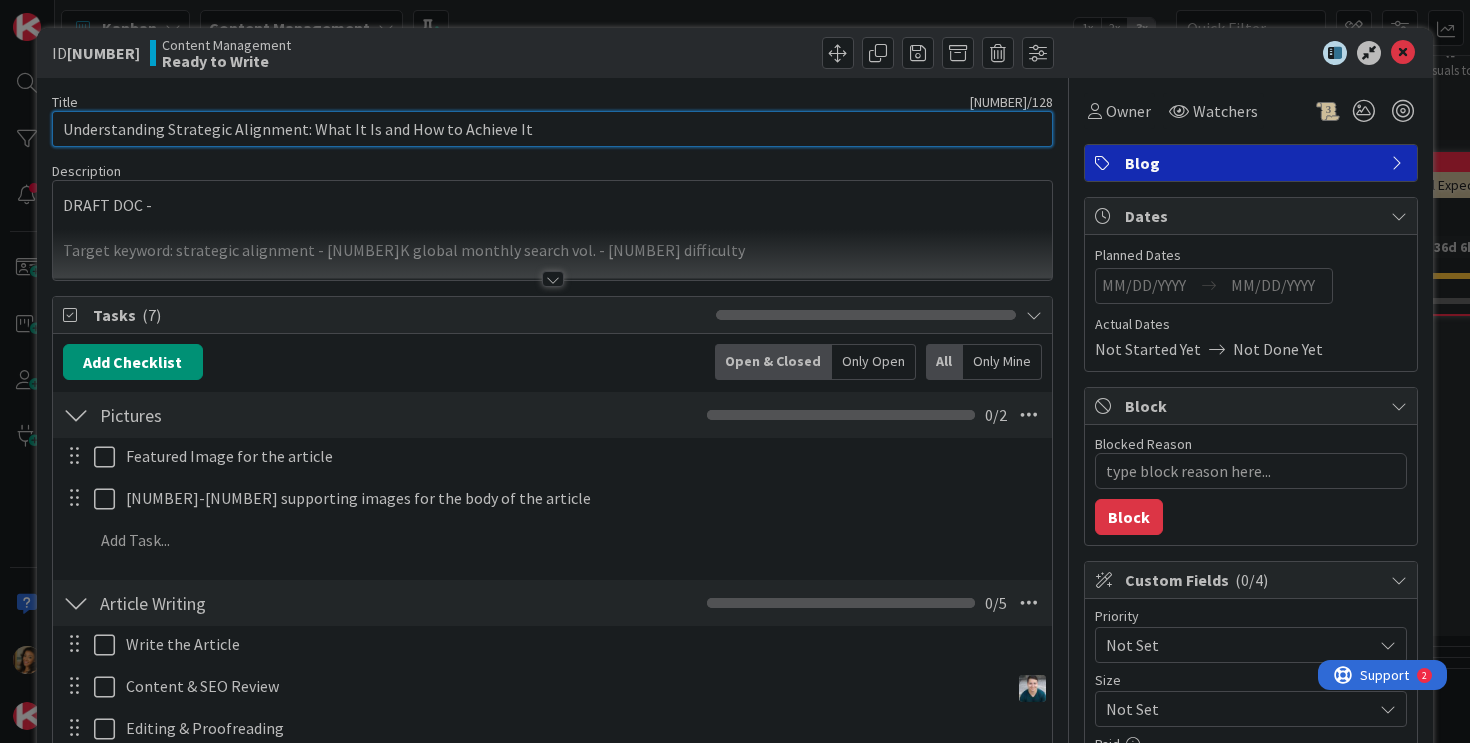click on "Understanding Strategic Alignment: What It Is and How to Achieve It" at bounding box center (553, 129) 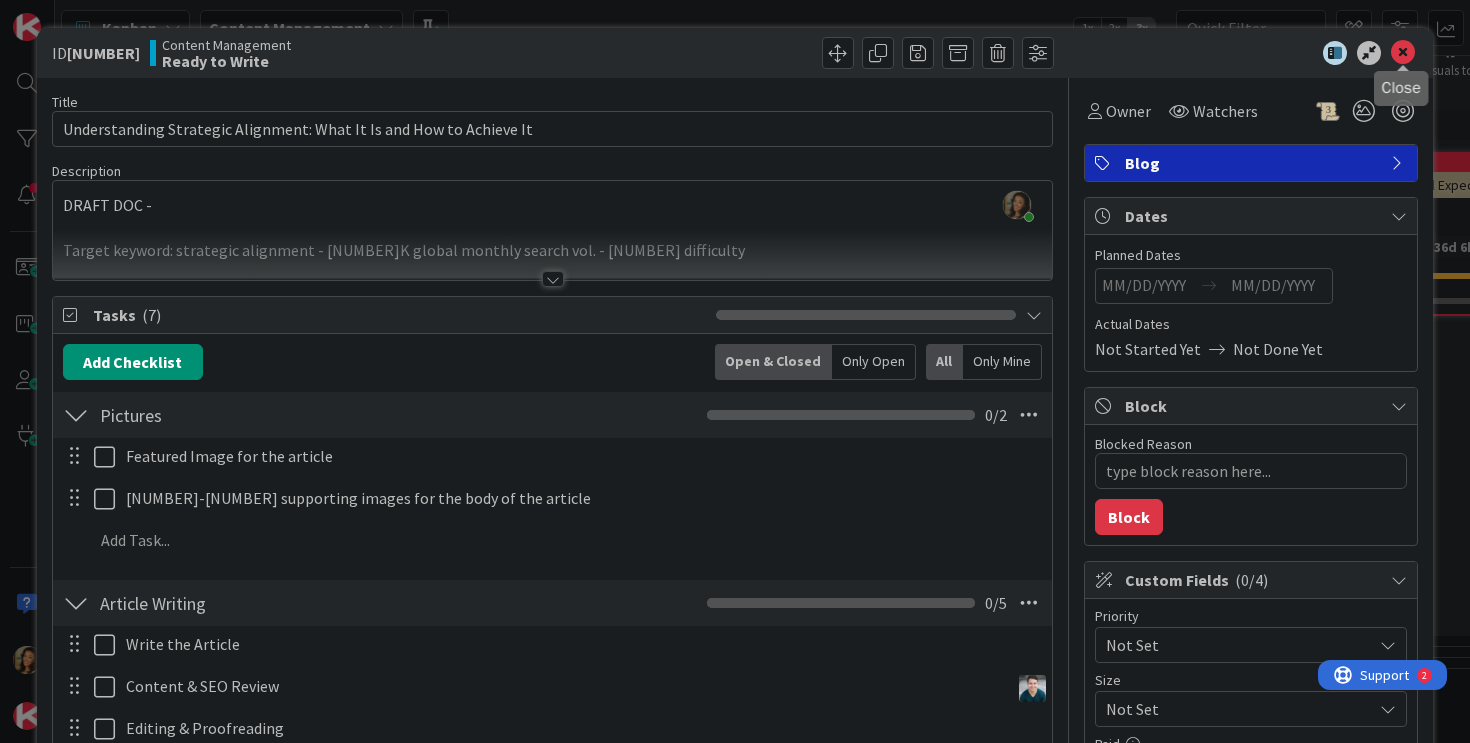 click at bounding box center [1403, 53] 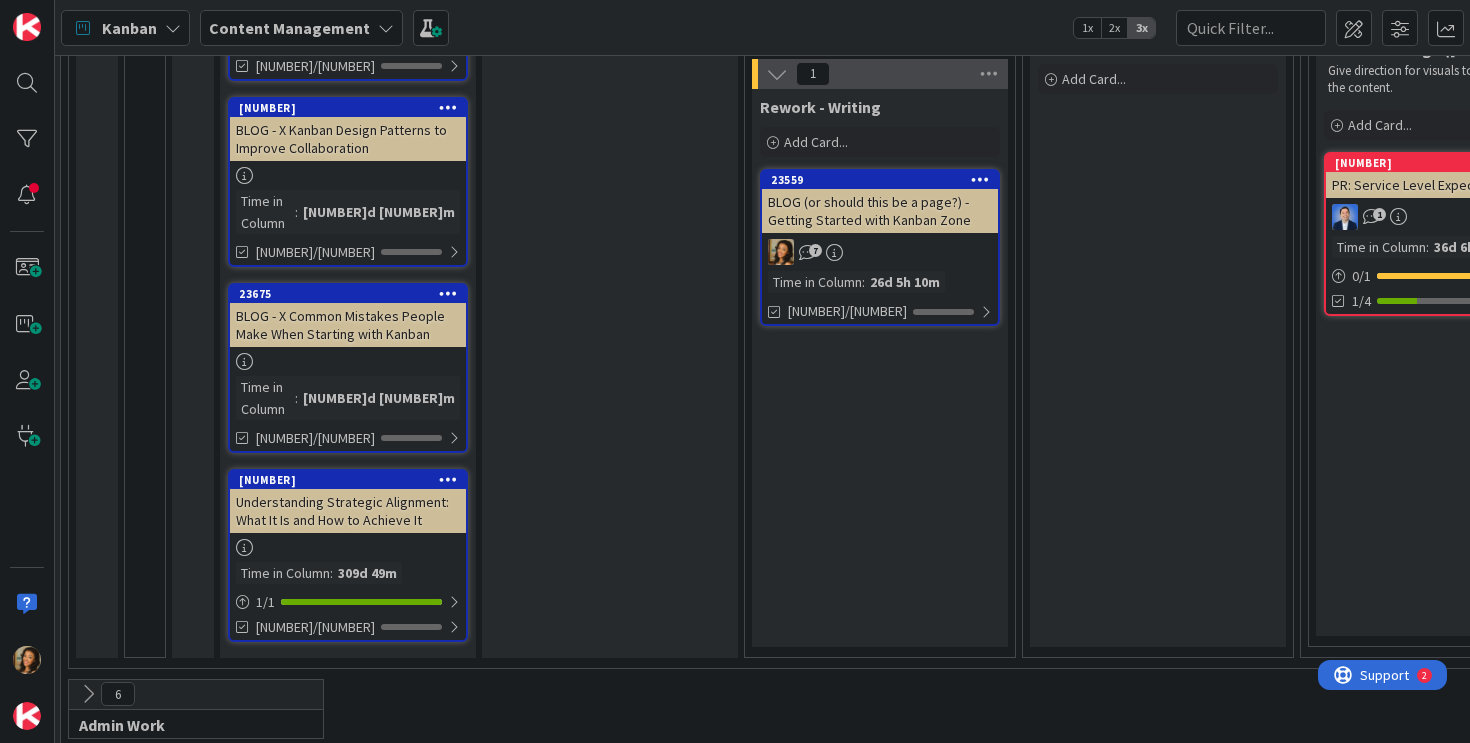 scroll, scrollTop: 0, scrollLeft: 0, axis: both 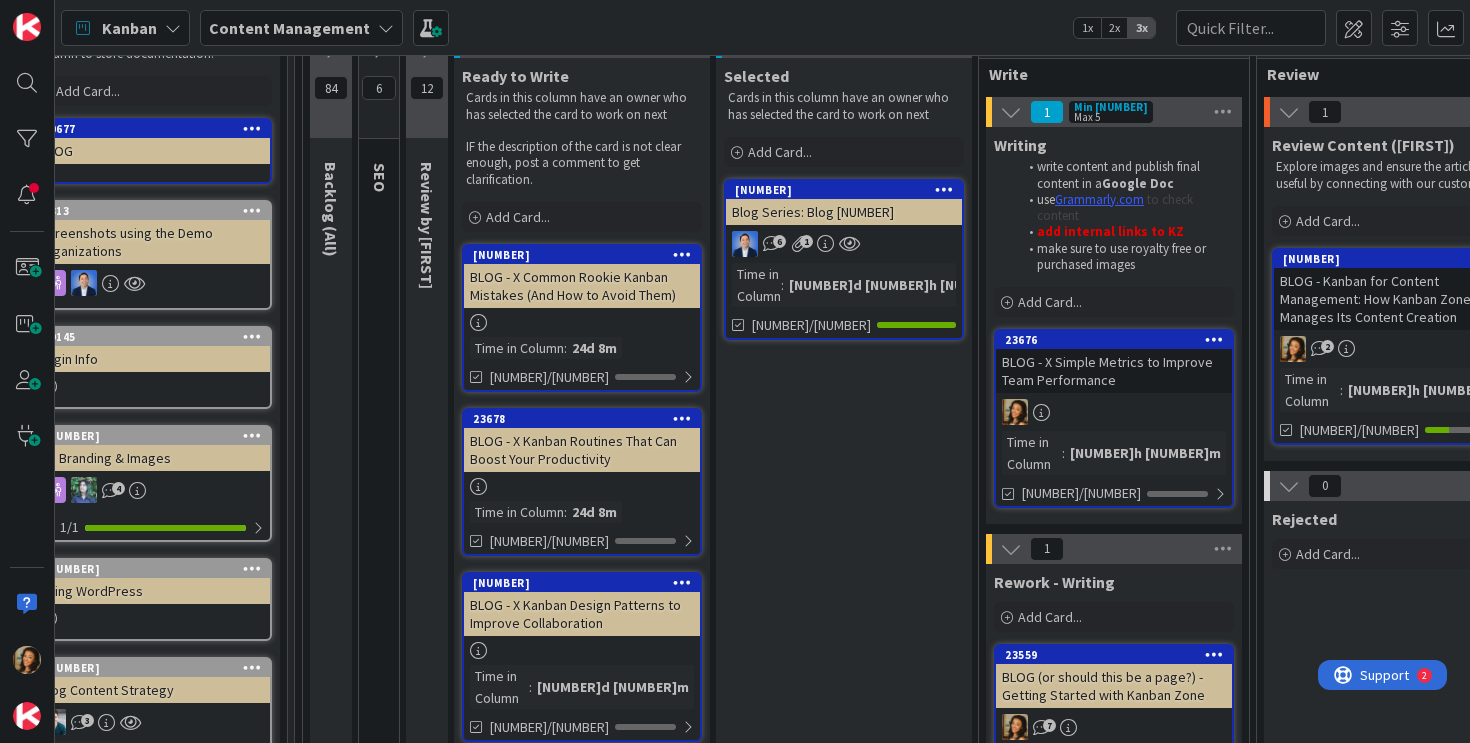 click on "[NUMBER] BLOG - Kanban for Content Management: How Kanban Zone Manages Its Content Creation [NUMBER] Time in Column : [NUMBER]h [NUMBER]m [NUMBER]/[NUMBER]" at bounding box center (1392, 346) 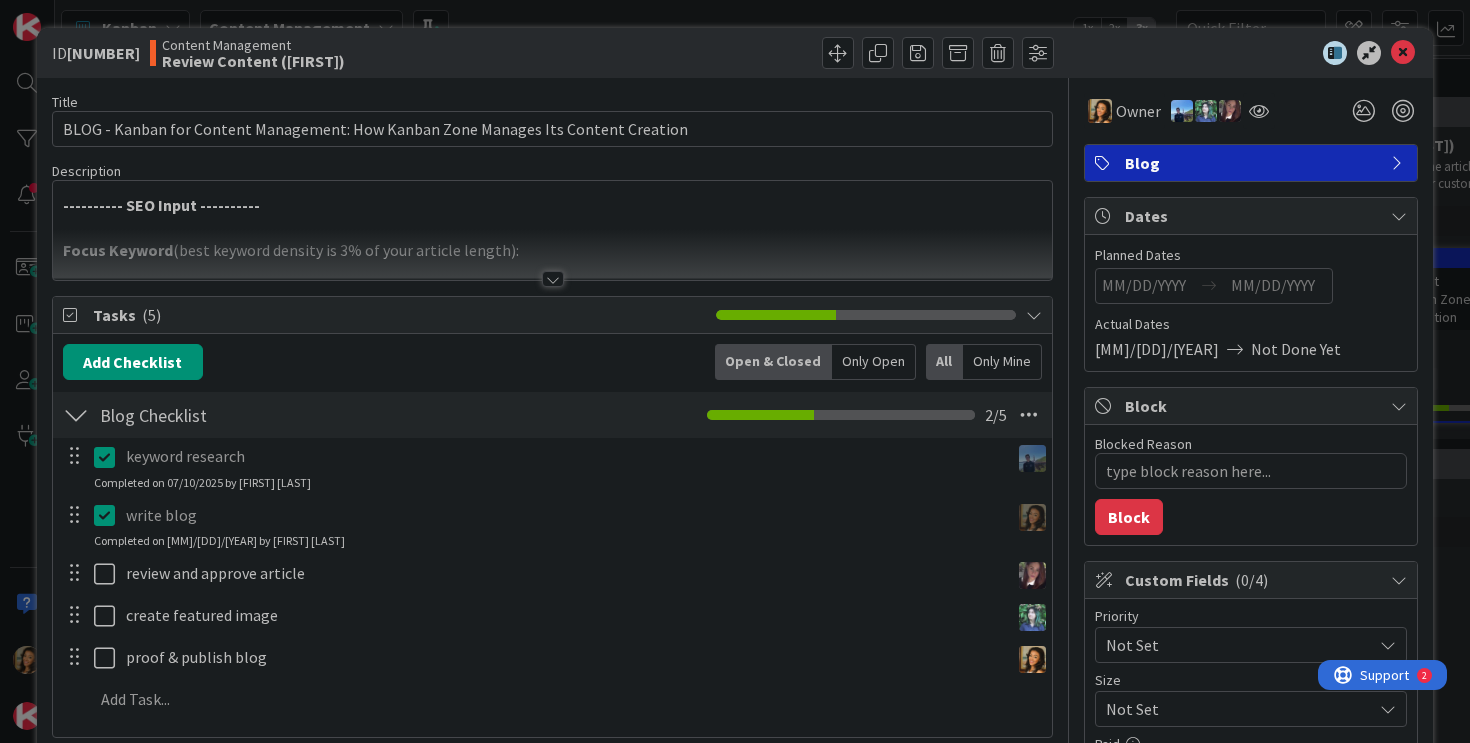 scroll, scrollTop: 0, scrollLeft: 0, axis: both 